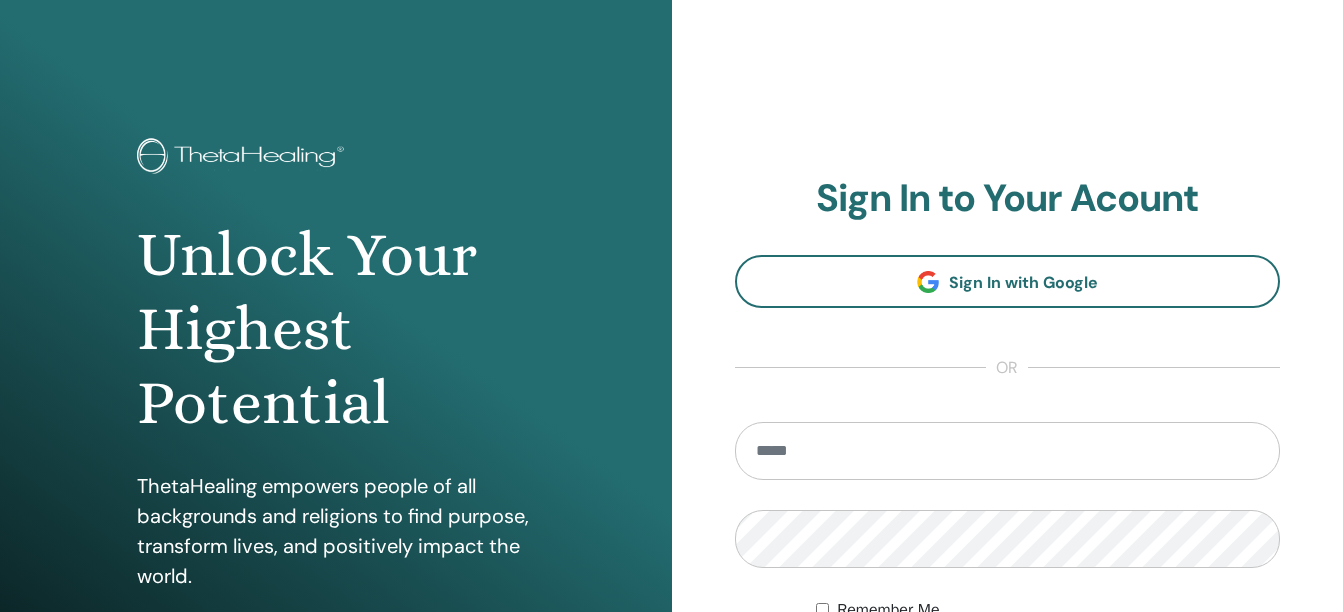 scroll, scrollTop: 0, scrollLeft: 0, axis: both 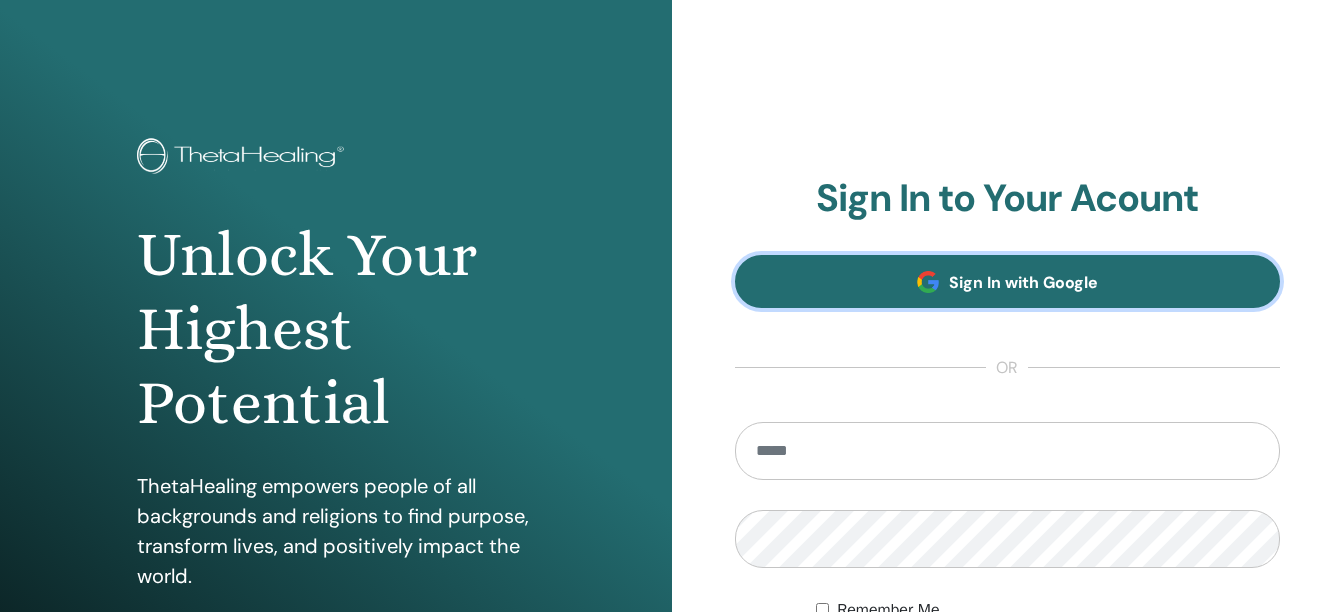 click on "Sign In with Google" at bounding box center (1023, 282) 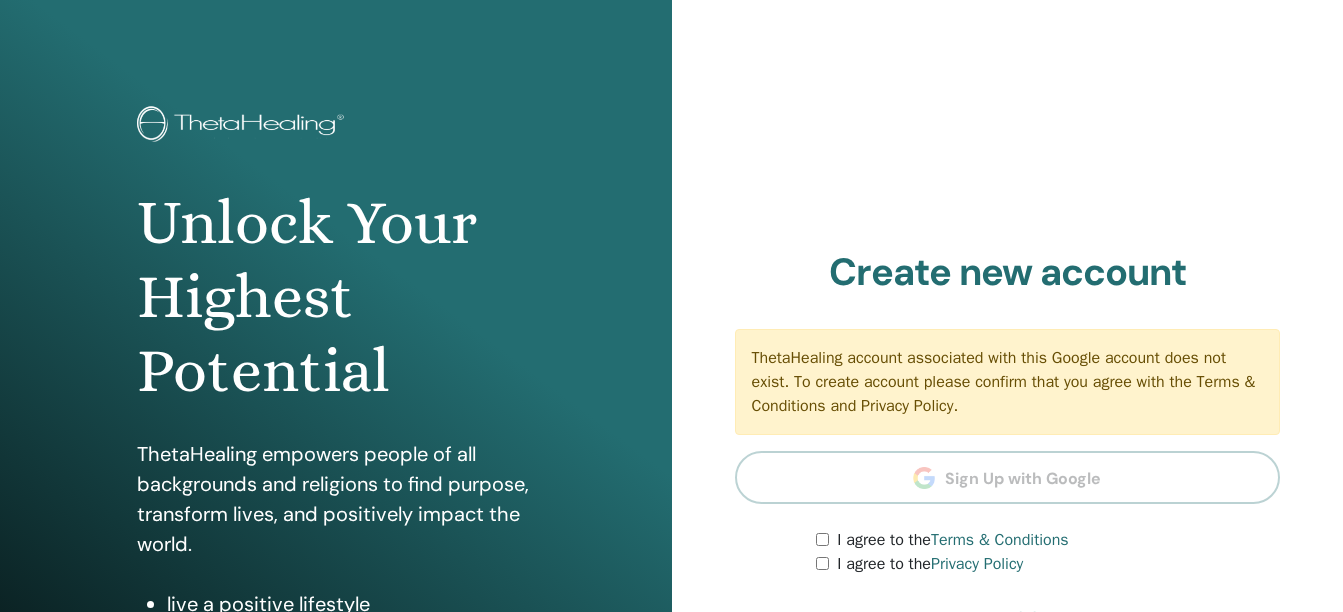 scroll, scrollTop: 0, scrollLeft: 0, axis: both 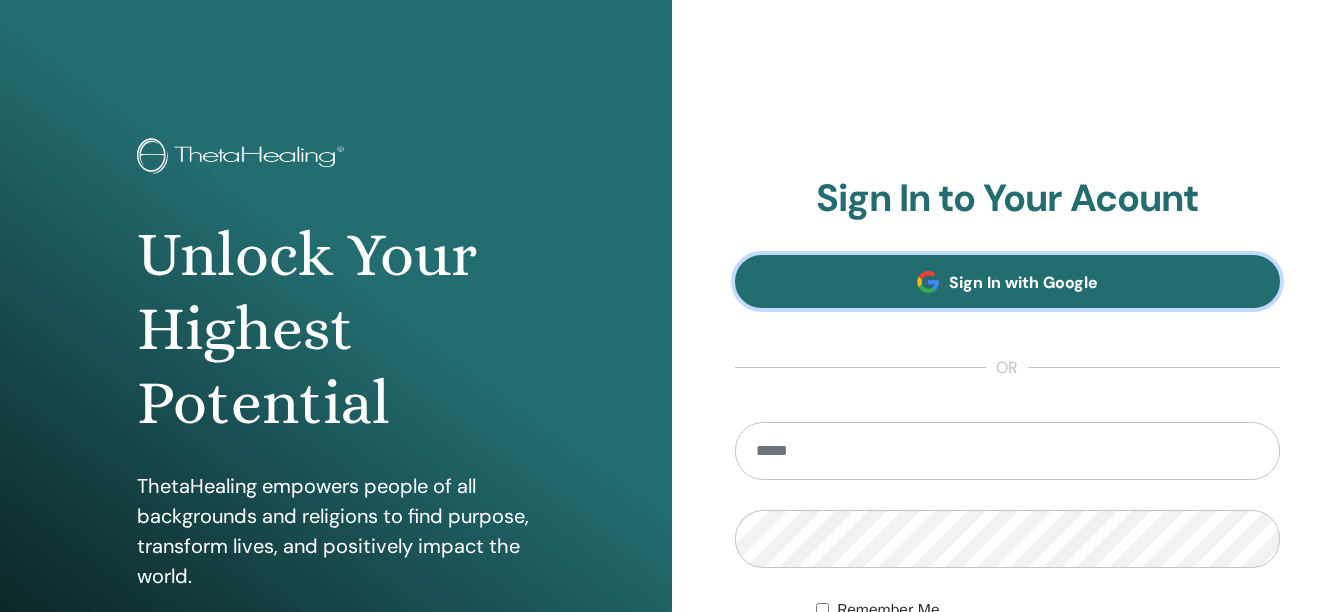 click on "Sign In with Google" at bounding box center (1023, 282) 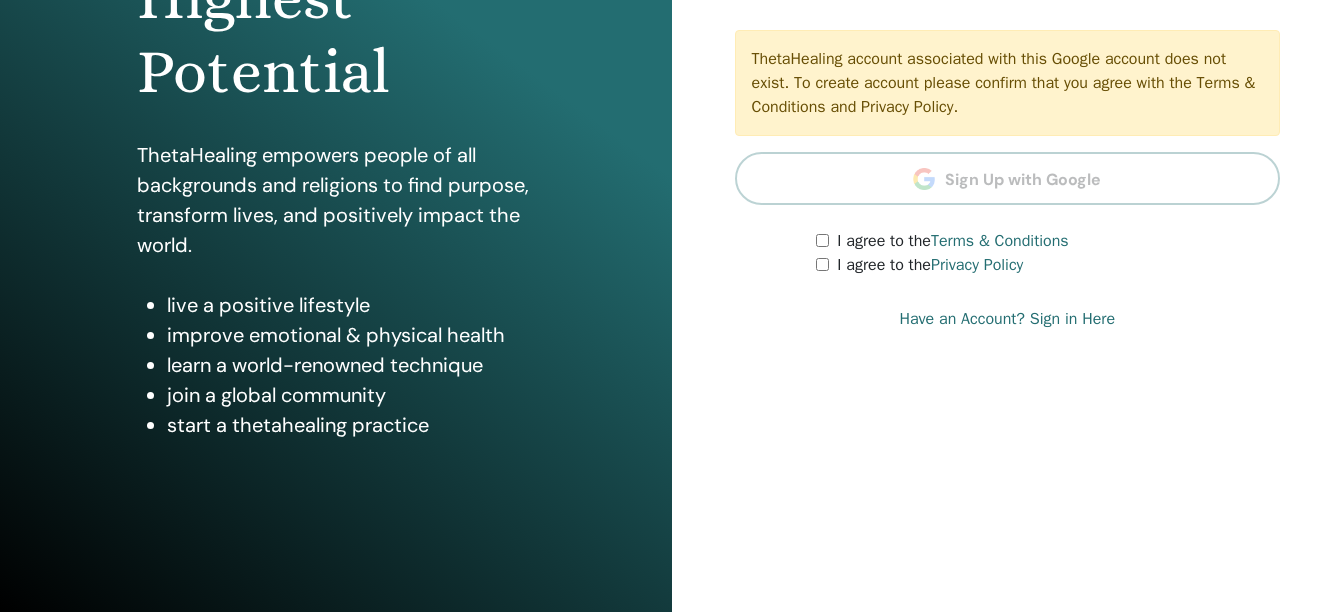 scroll, scrollTop: 348, scrollLeft: 0, axis: vertical 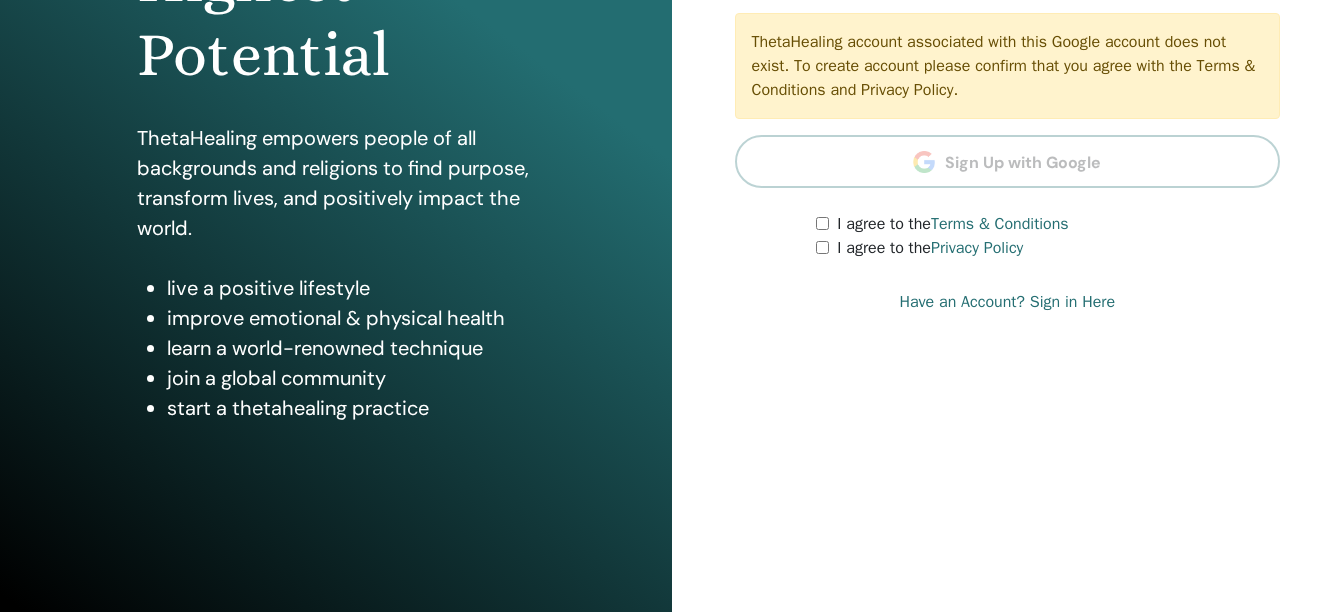 click on "Have an Account? Sign in Here" at bounding box center [1007, 302] 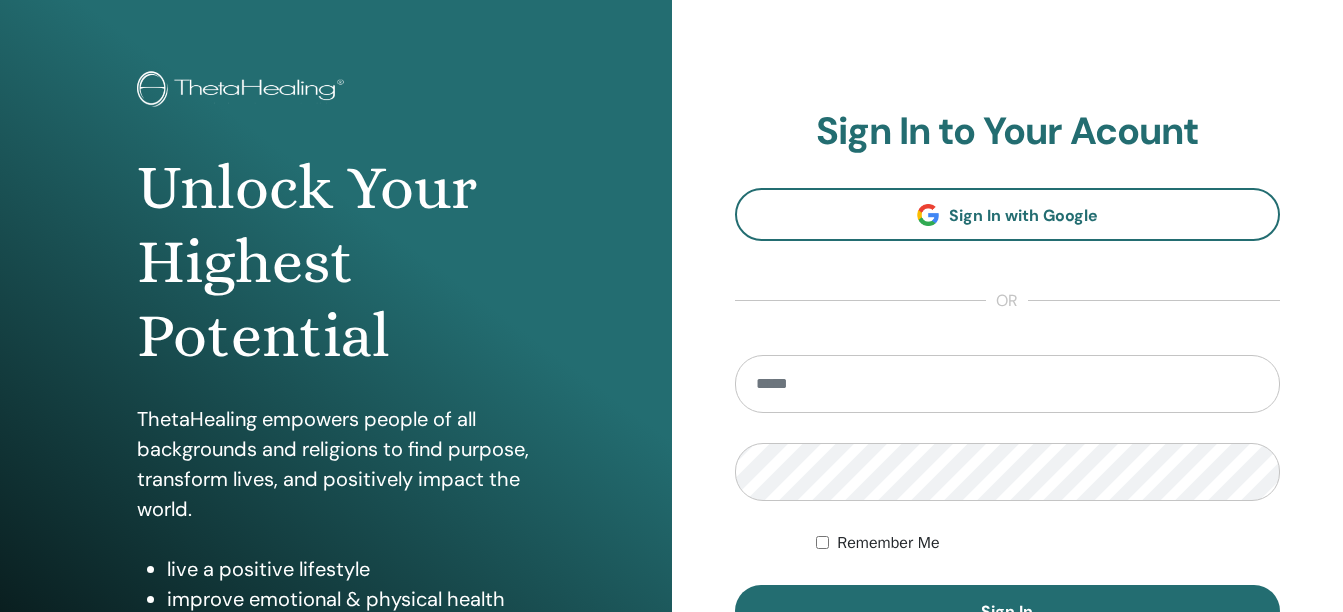 scroll, scrollTop: 0, scrollLeft: 0, axis: both 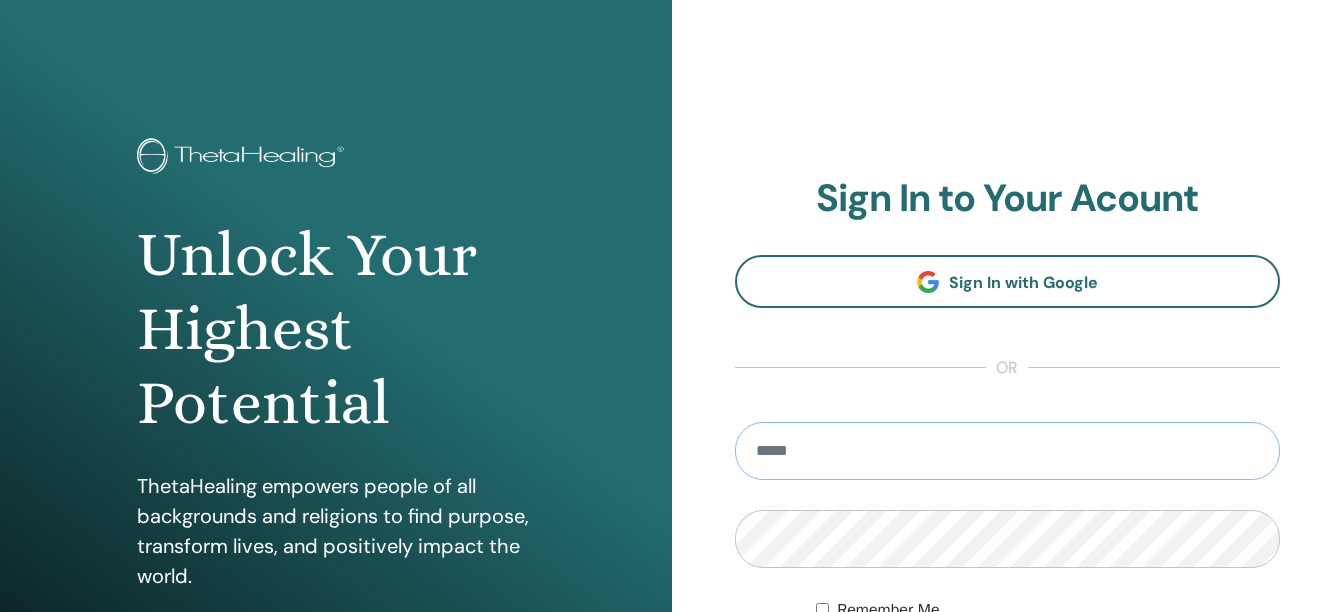click at bounding box center (1008, 451) 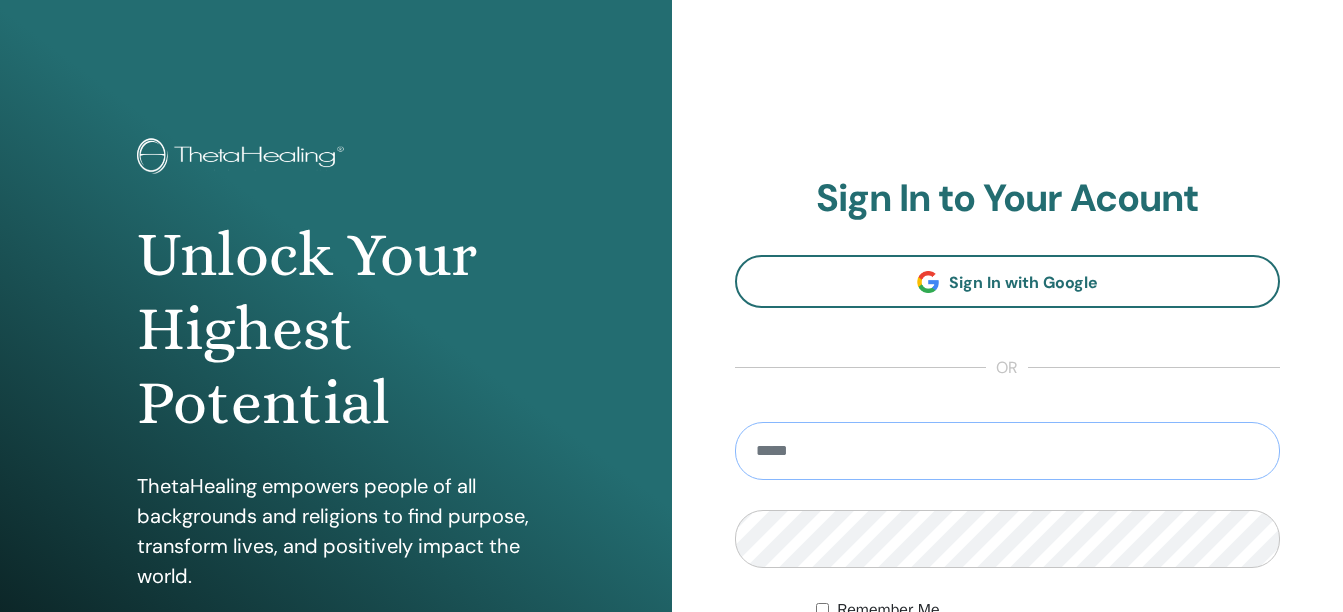 type on "**********" 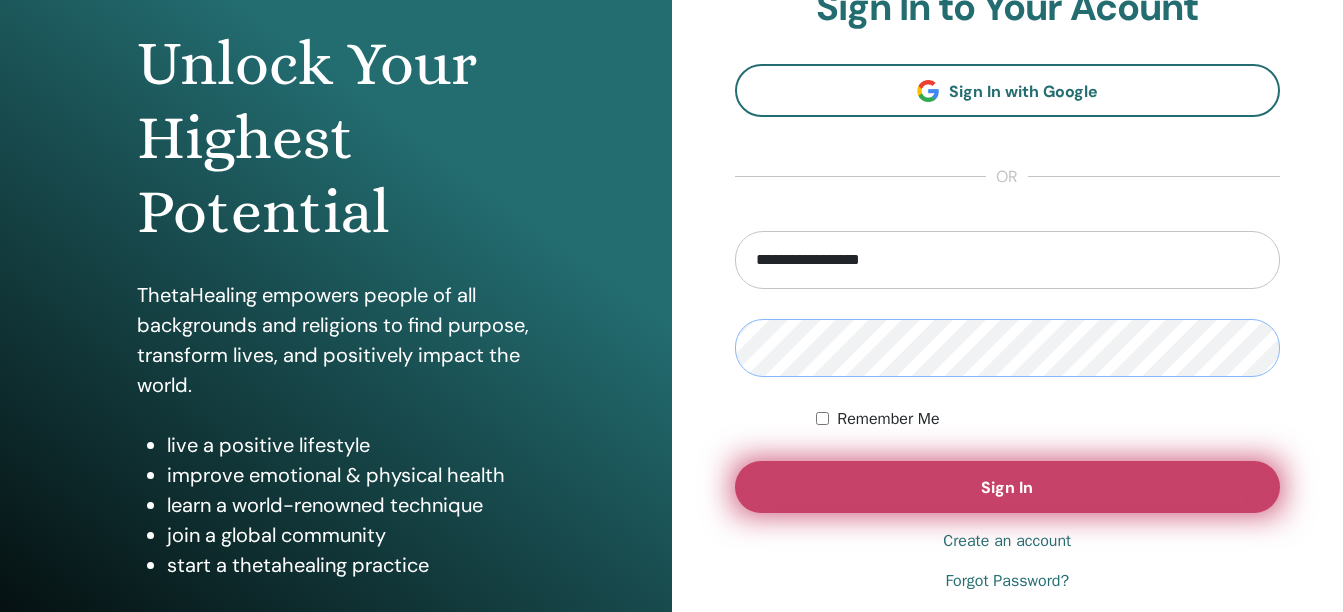 scroll, scrollTop: 200, scrollLeft: 0, axis: vertical 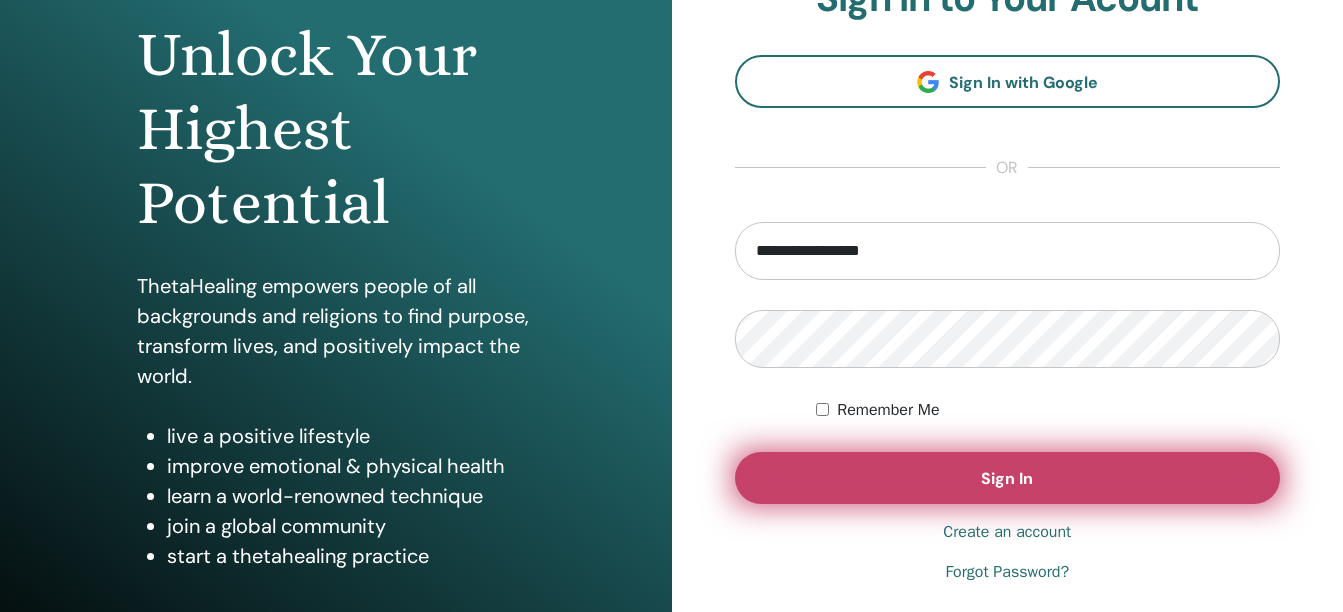 click on "Sign In" at bounding box center (1007, 478) 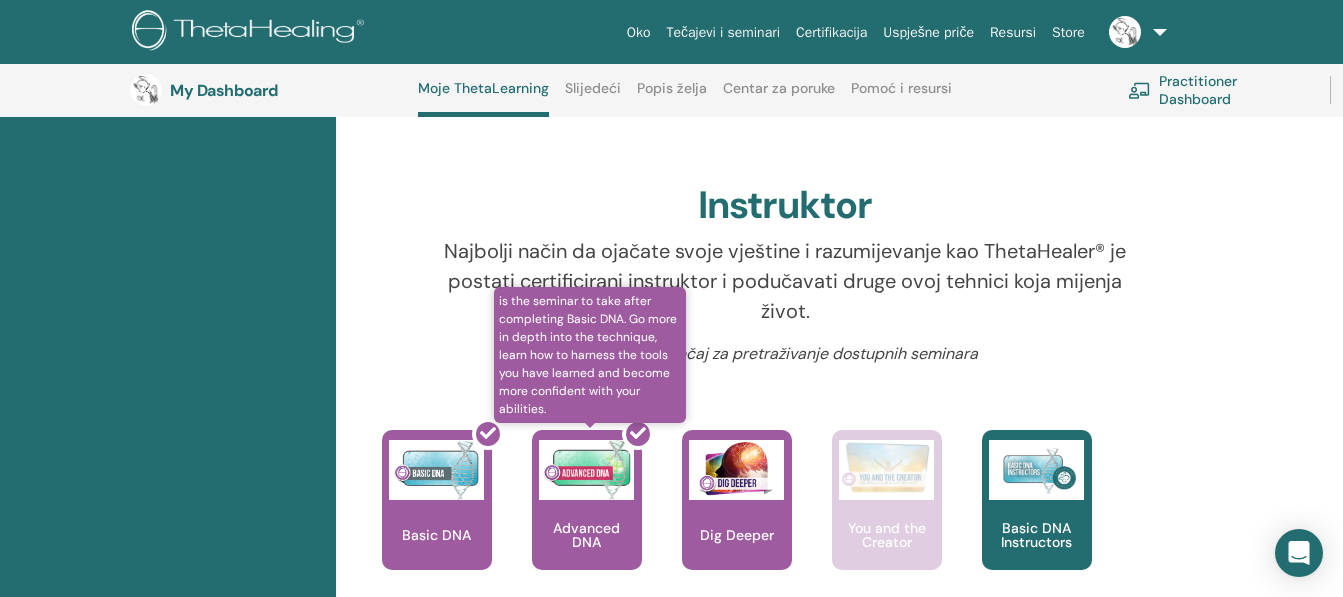 scroll, scrollTop: 353, scrollLeft: 0, axis: vertical 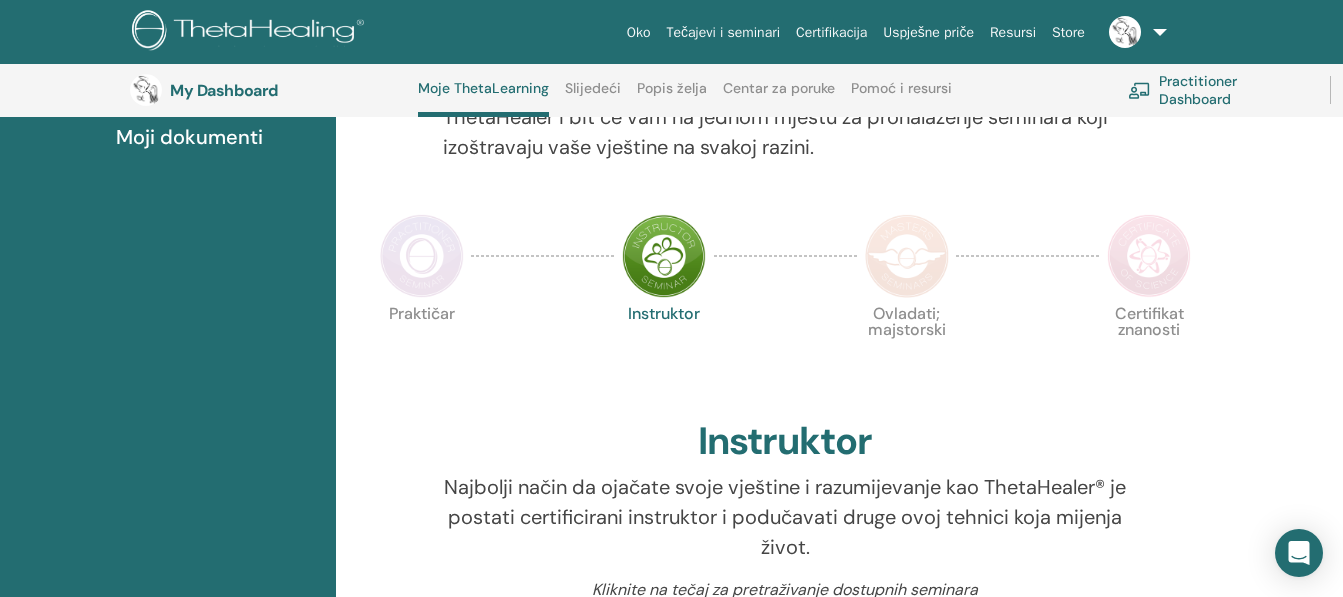 click at bounding box center [422, 256] 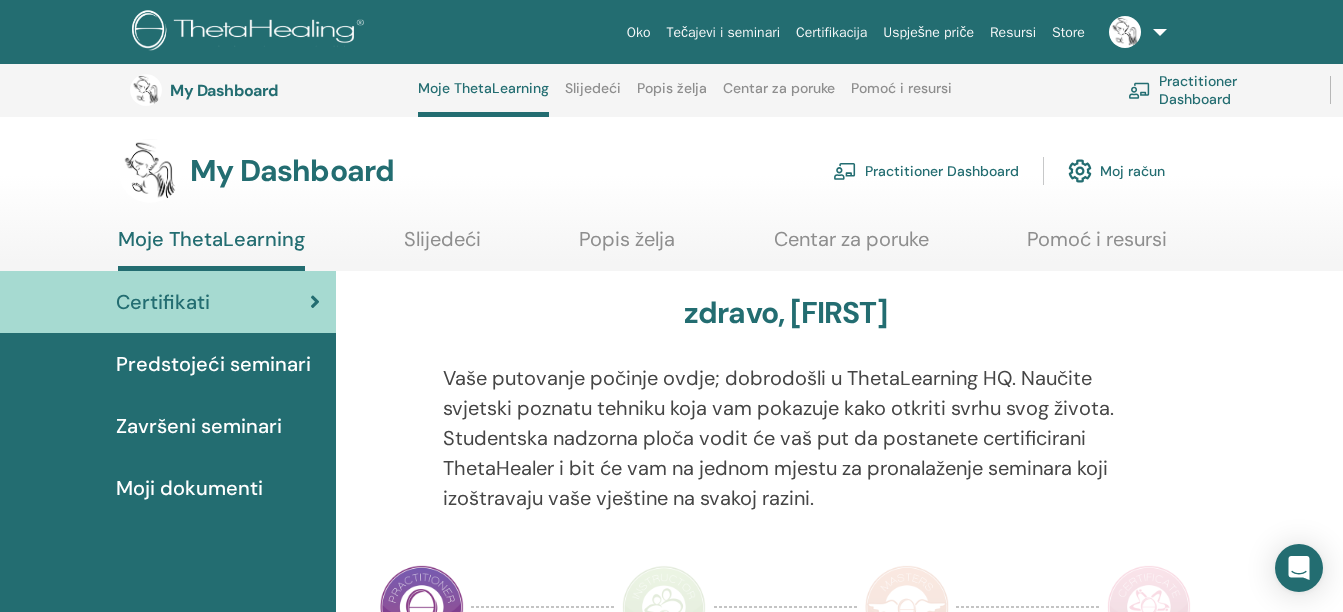 scroll, scrollTop: 0, scrollLeft: 0, axis: both 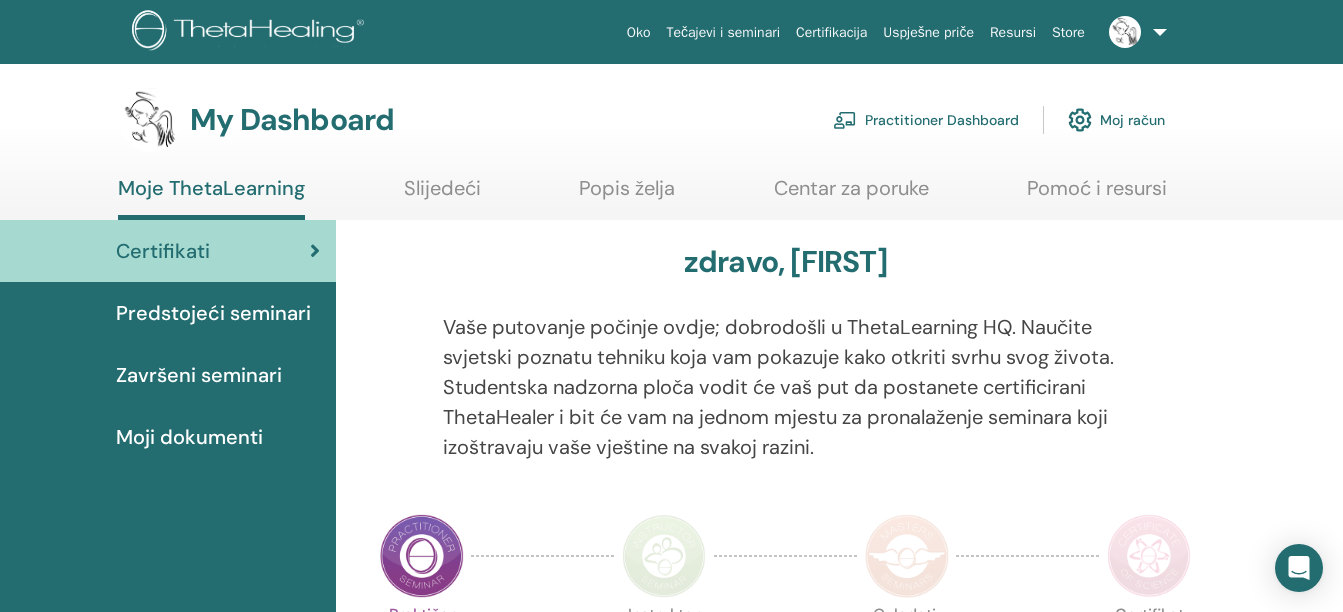 click on "Predstojeći seminari" at bounding box center [213, 313] 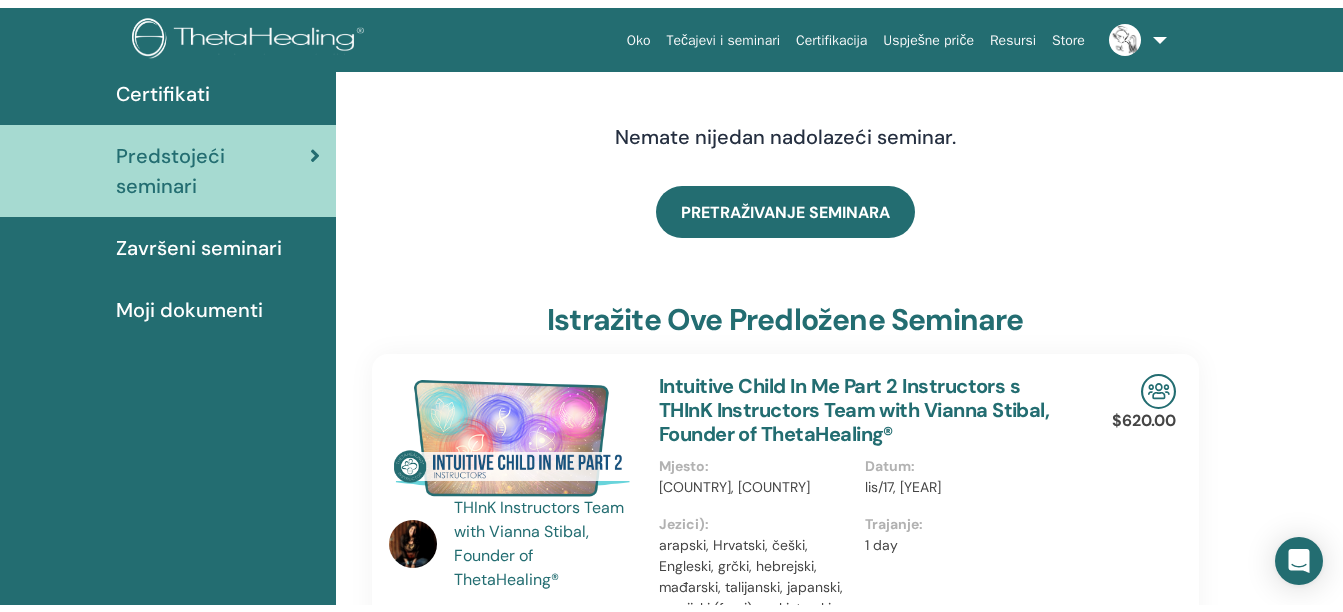 scroll, scrollTop: 0, scrollLeft: 0, axis: both 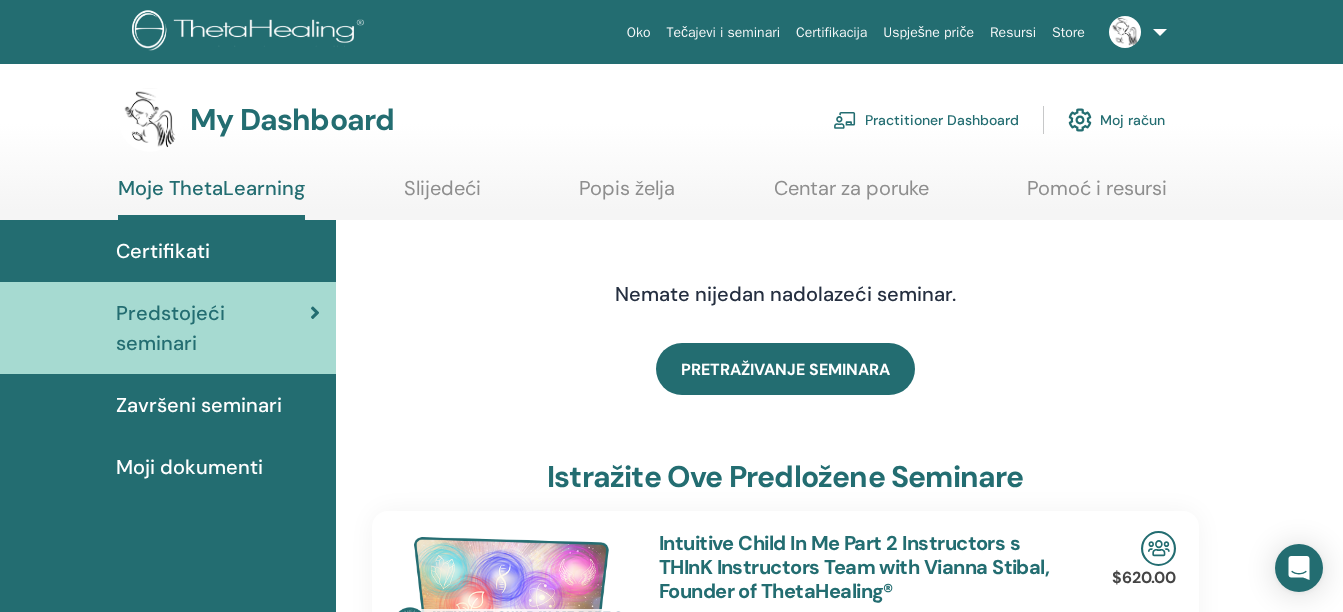 click on "Završeni seminari" at bounding box center [199, 405] 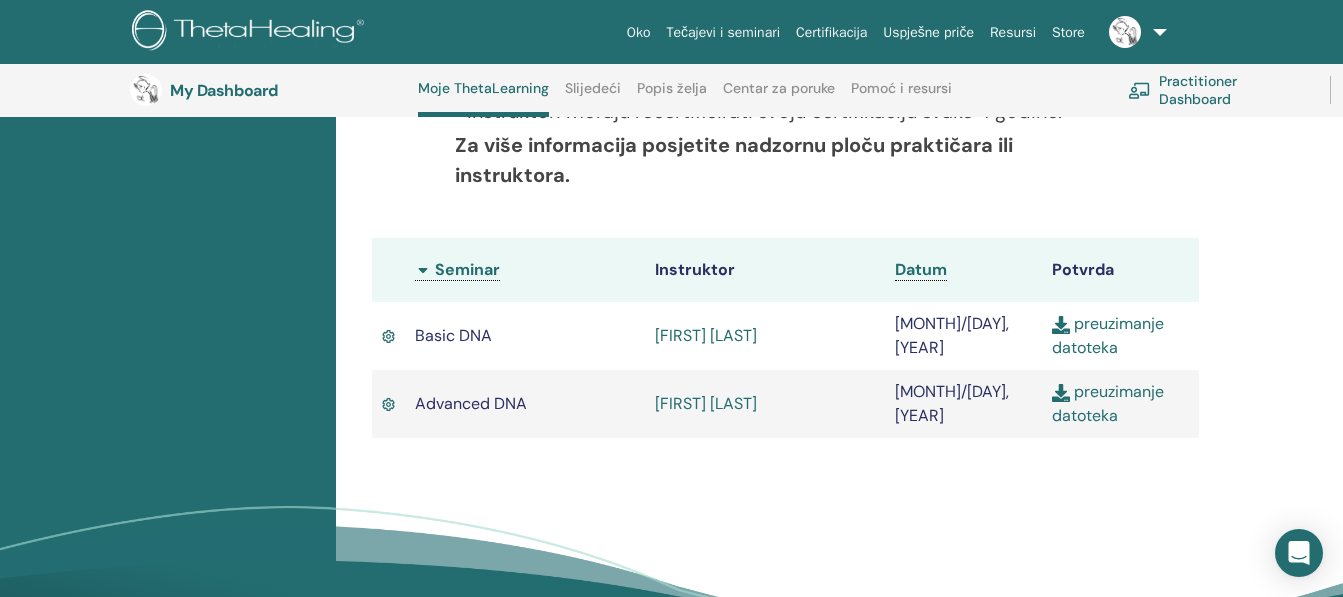 scroll, scrollTop: 553, scrollLeft: 0, axis: vertical 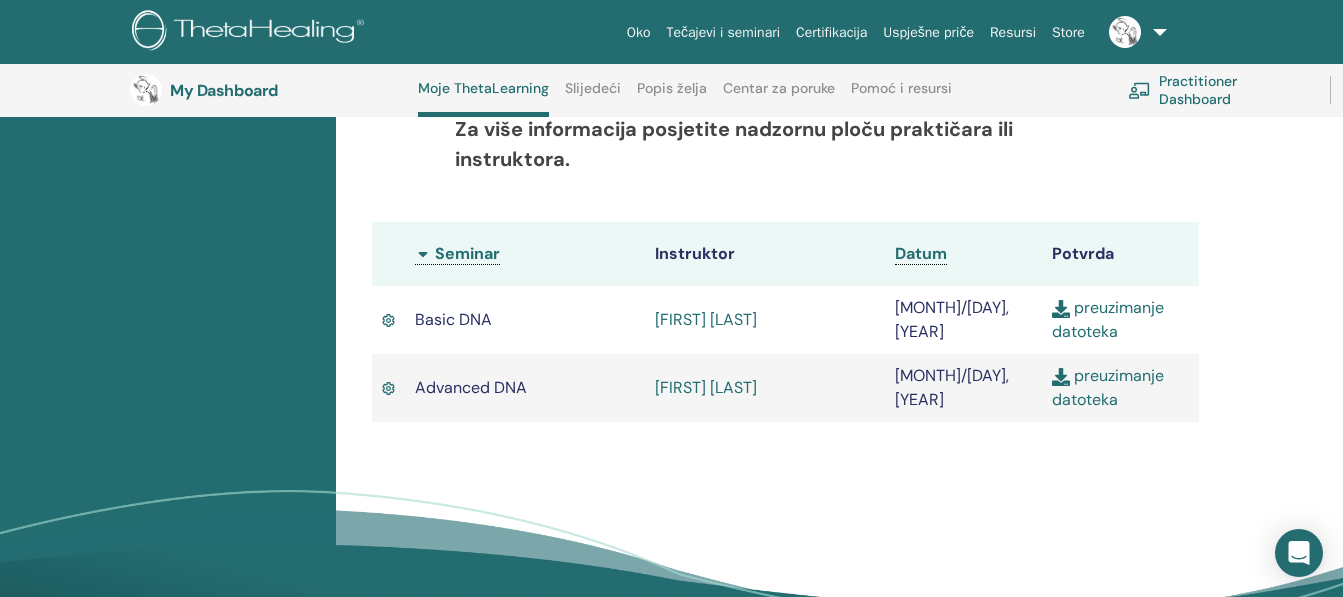 click on "Ivana Skoko" at bounding box center [706, 319] 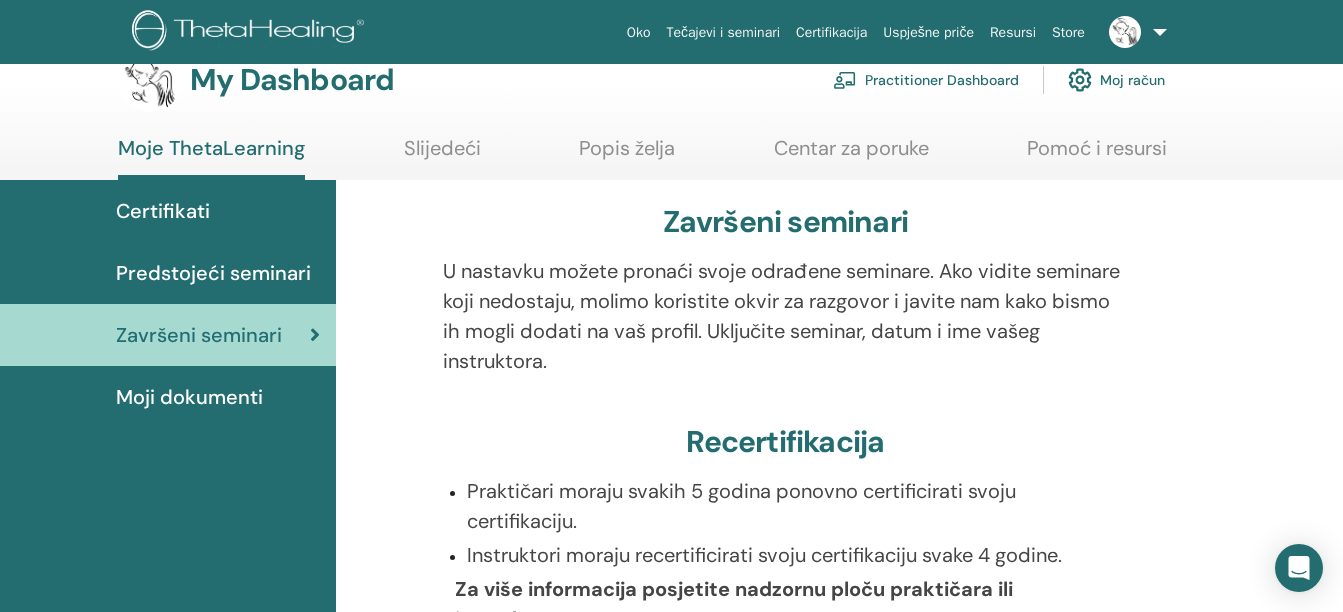 scroll, scrollTop: 0, scrollLeft: 0, axis: both 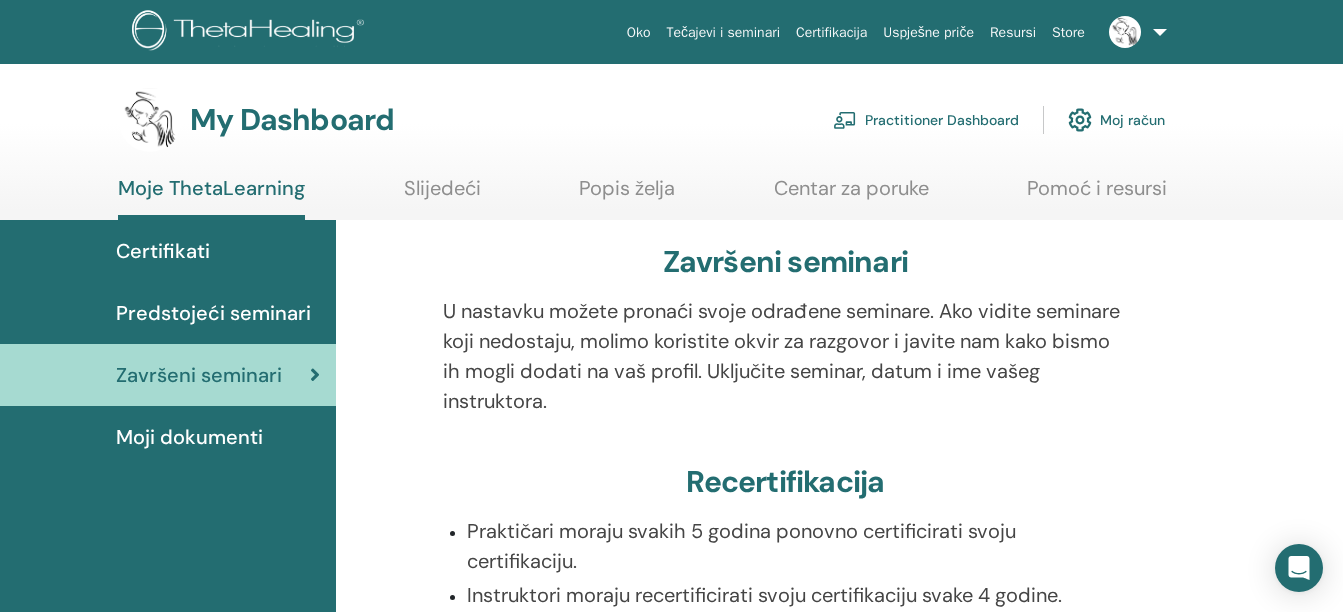 click on "Moji dokumenti" at bounding box center [189, 437] 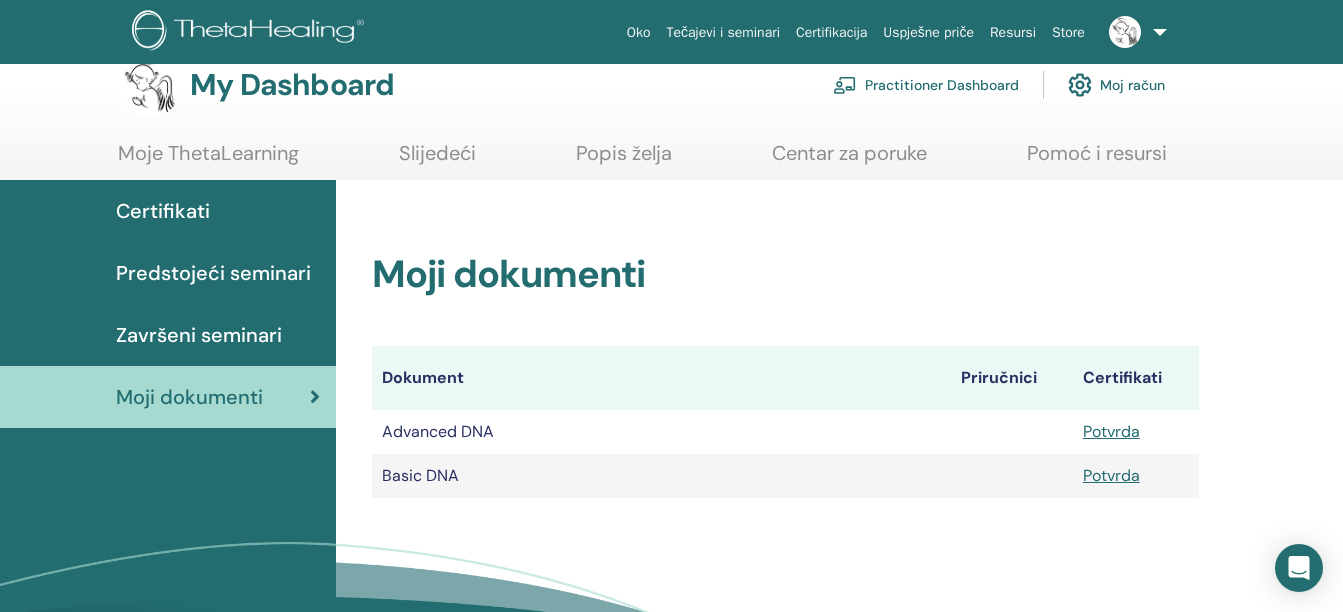 scroll, scrollTop: 0, scrollLeft: 0, axis: both 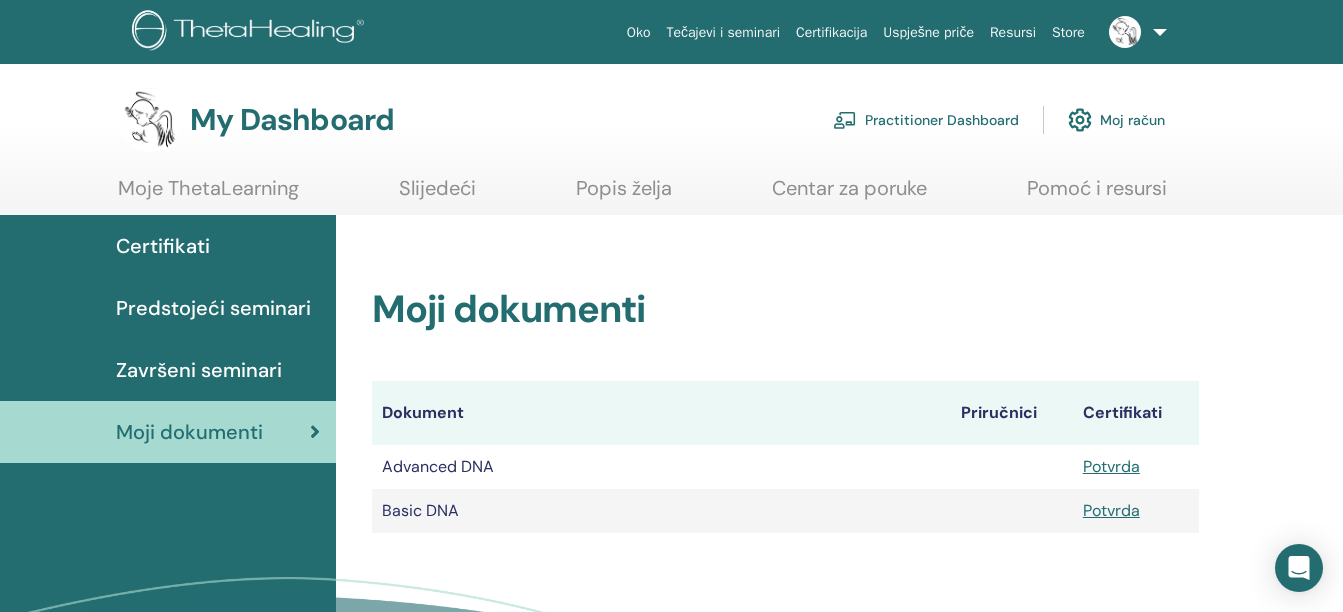 click on "Slijedeći" at bounding box center (437, 195) 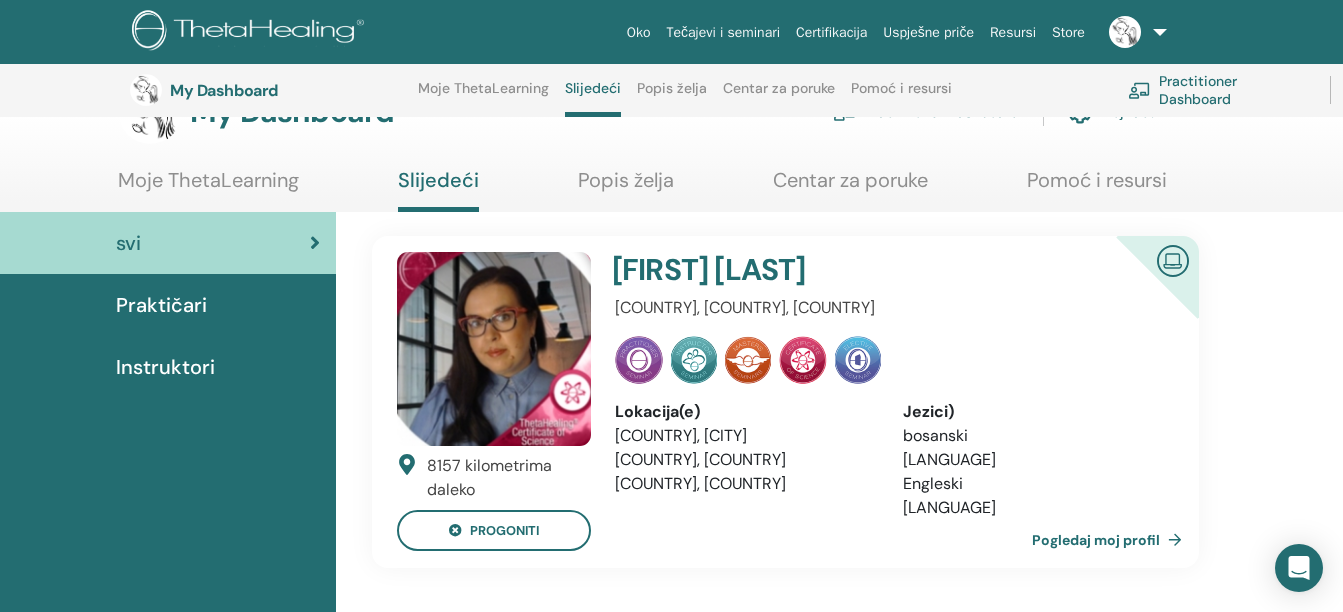 scroll, scrollTop: 0, scrollLeft: 0, axis: both 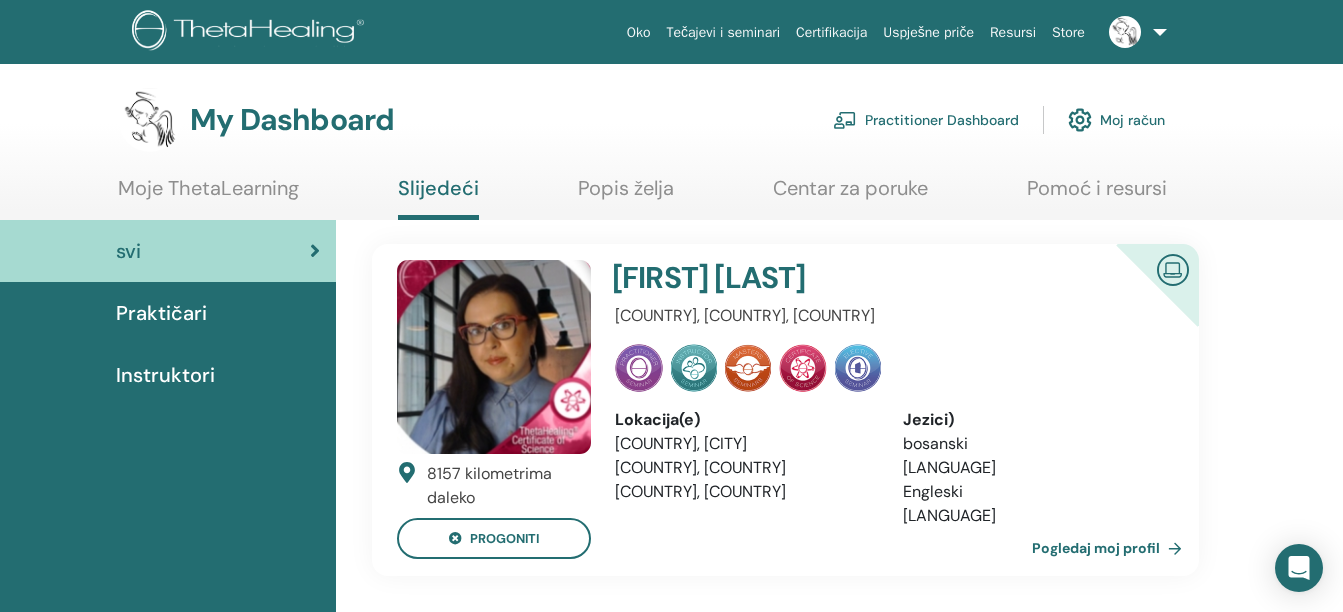 click on "Pogledaj moj profil" at bounding box center [1111, 548] 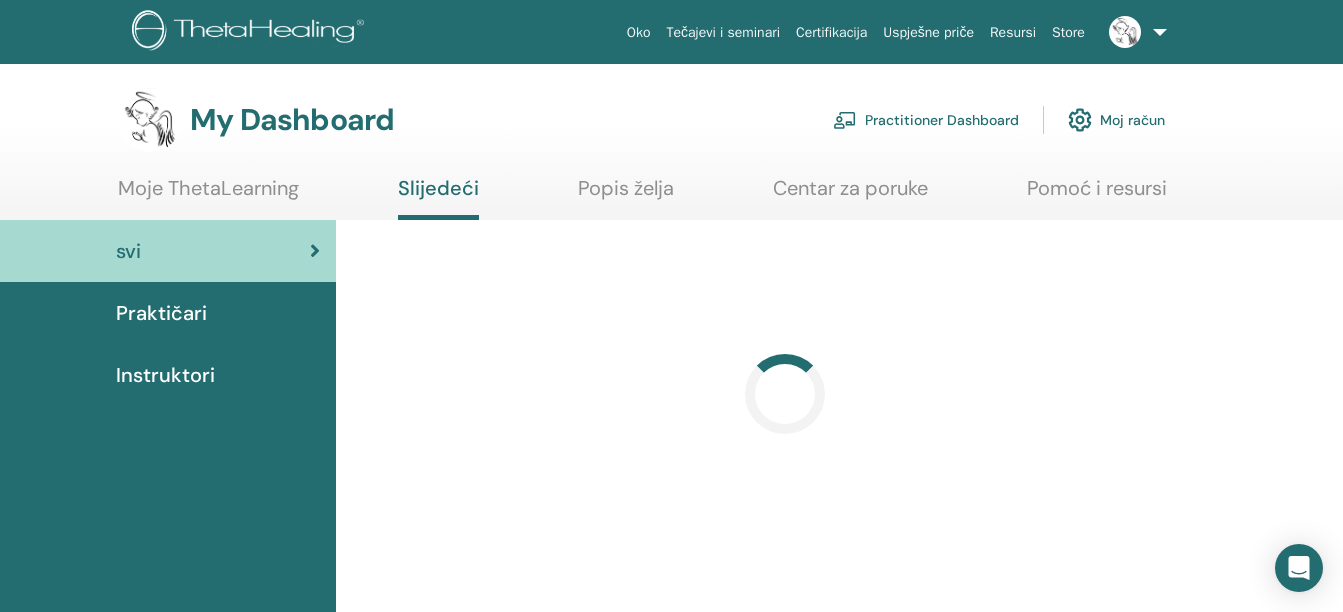 scroll, scrollTop: 0, scrollLeft: 0, axis: both 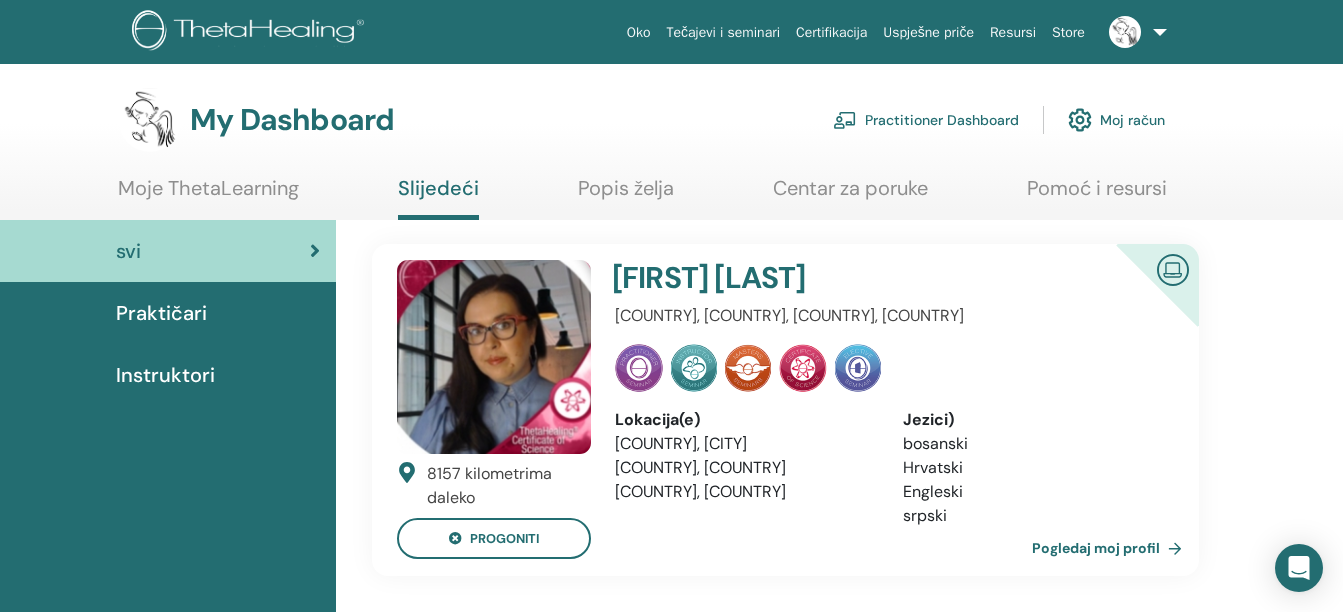 click on "Praktičari" at bounding box center (161, 313) 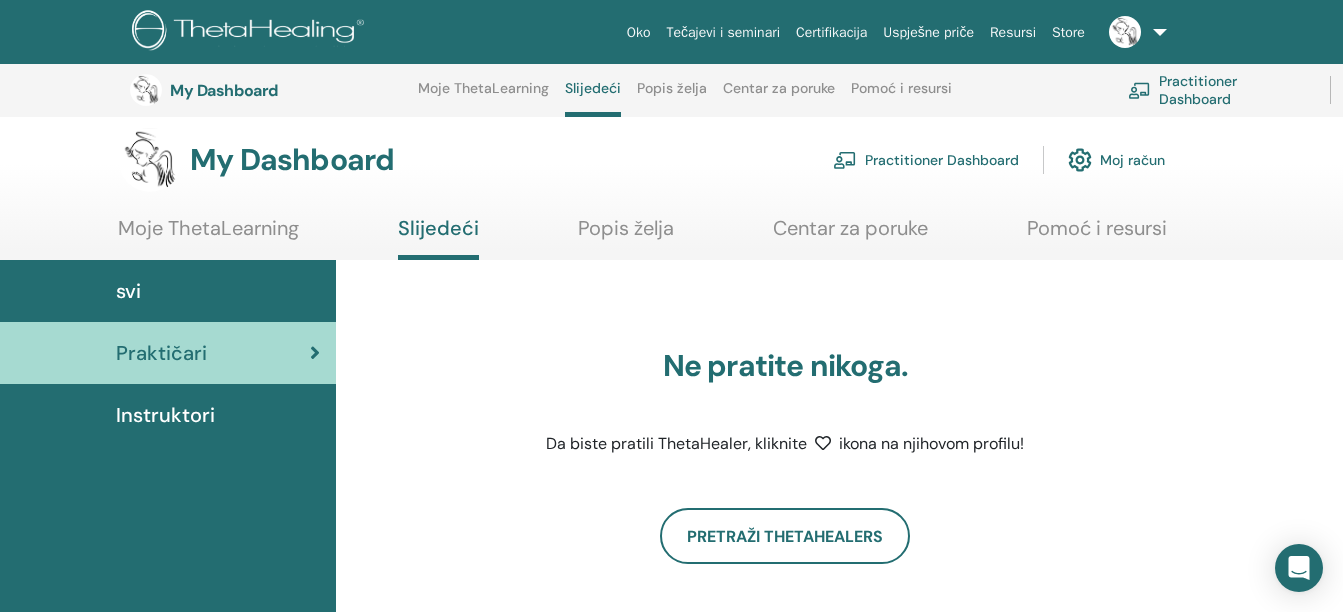 scroll, scrollTop: 0, scrollLeft: 0, axis: both 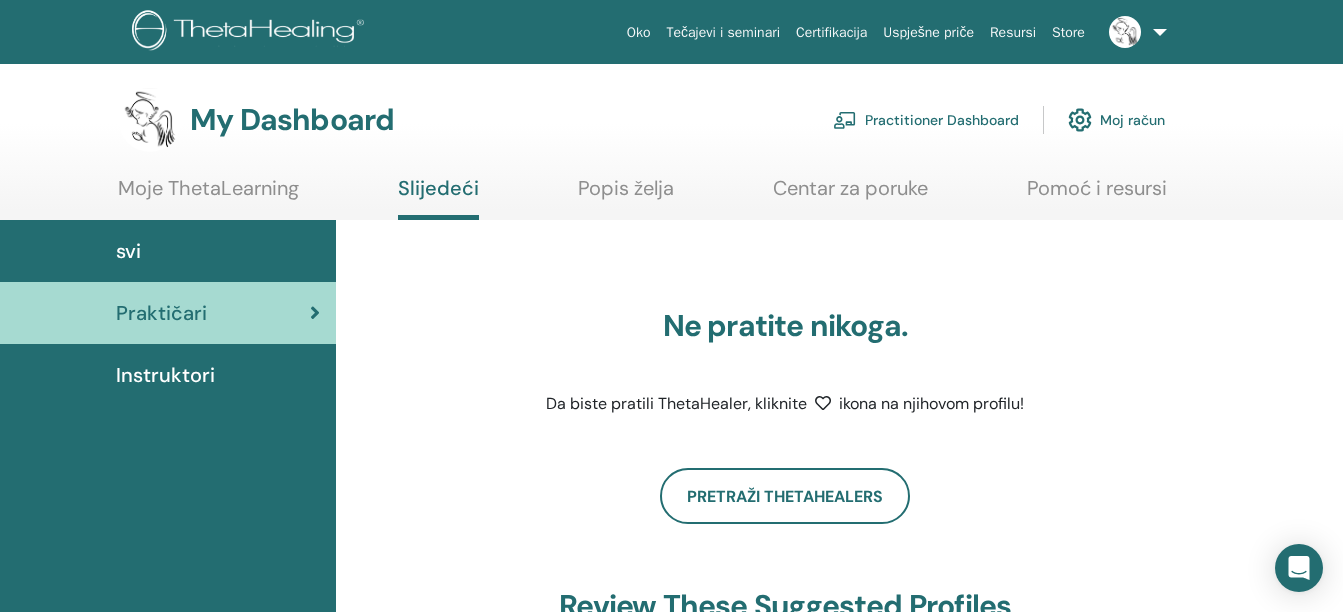 click on "Instruktori" at bounding box center (165, 375) 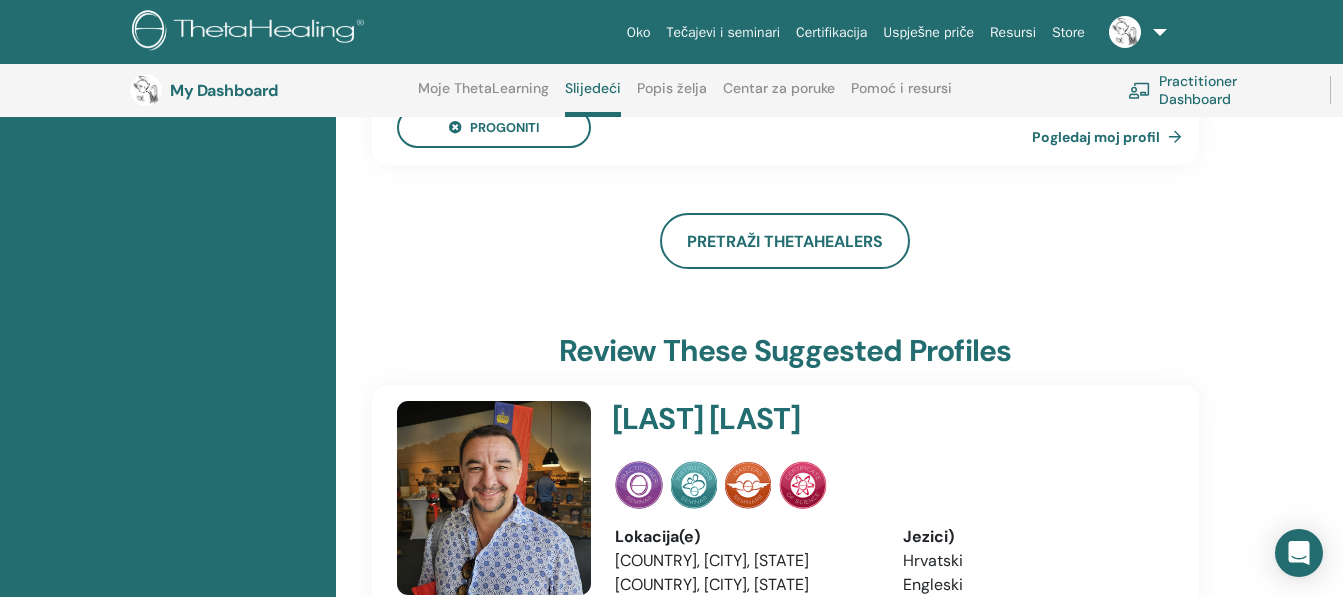 scroll, scrollTop: 453, scrollLeft: 0, axis: vertical 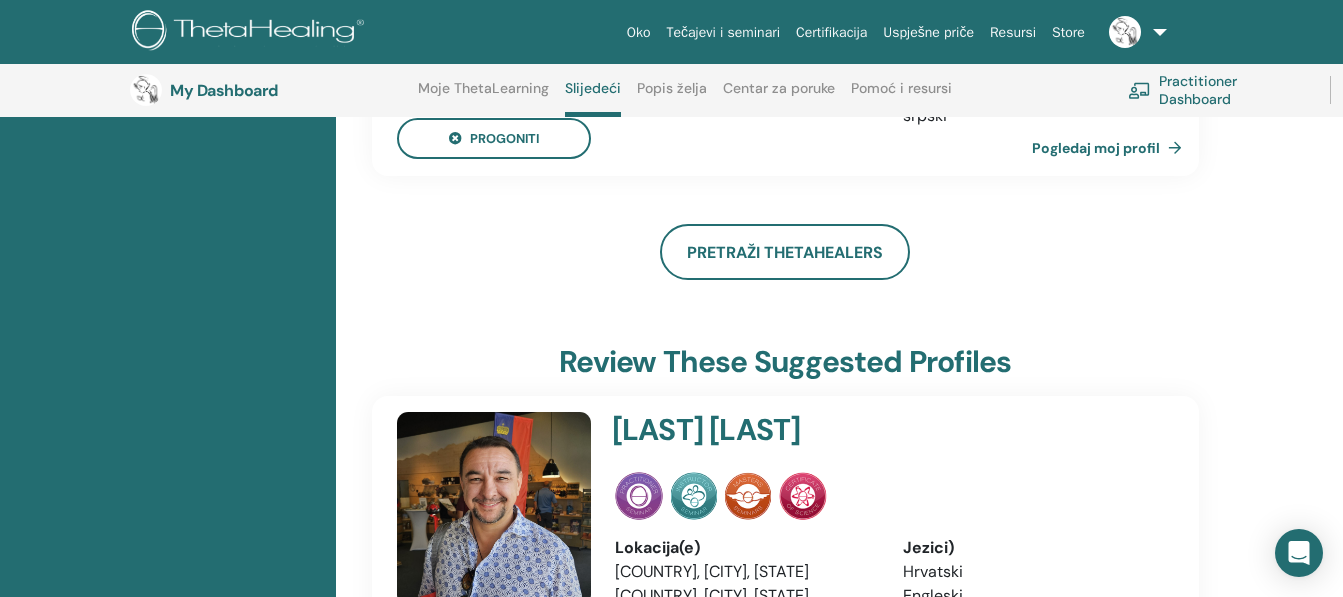 click on "Popis želja" at bounding box center [672, 96] 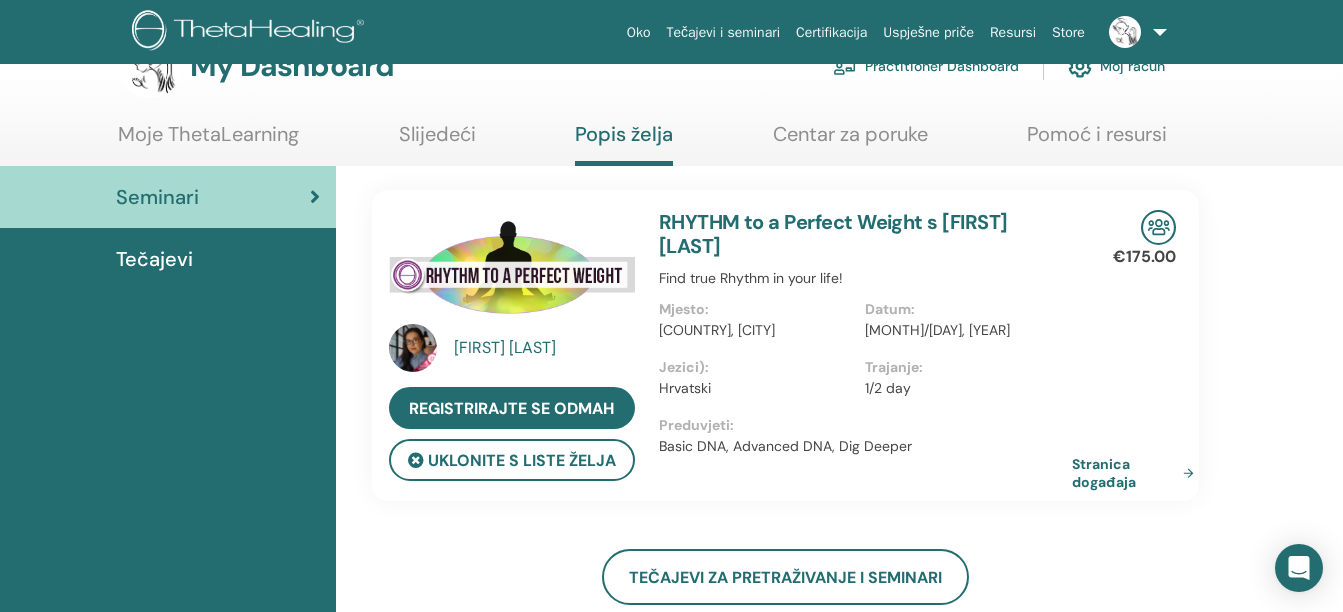 scroll, scrollTop: 0, scrollLeft: 0, axis: both 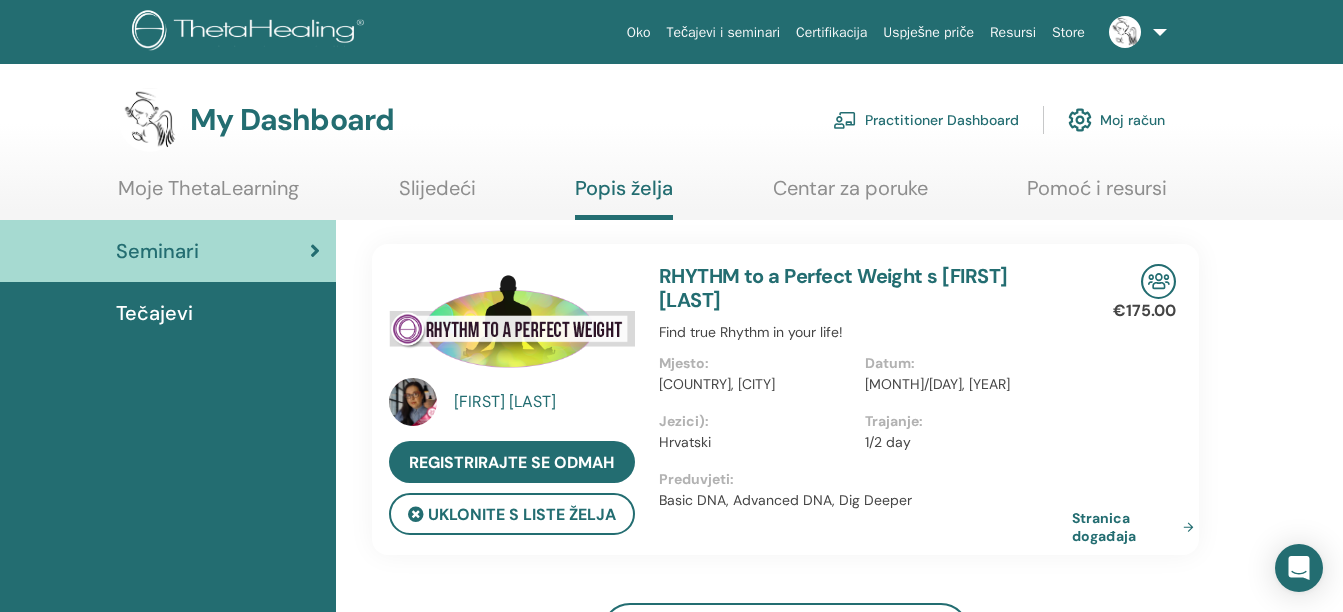 click on "Centar za poruke" at bounding box center (850, 195) 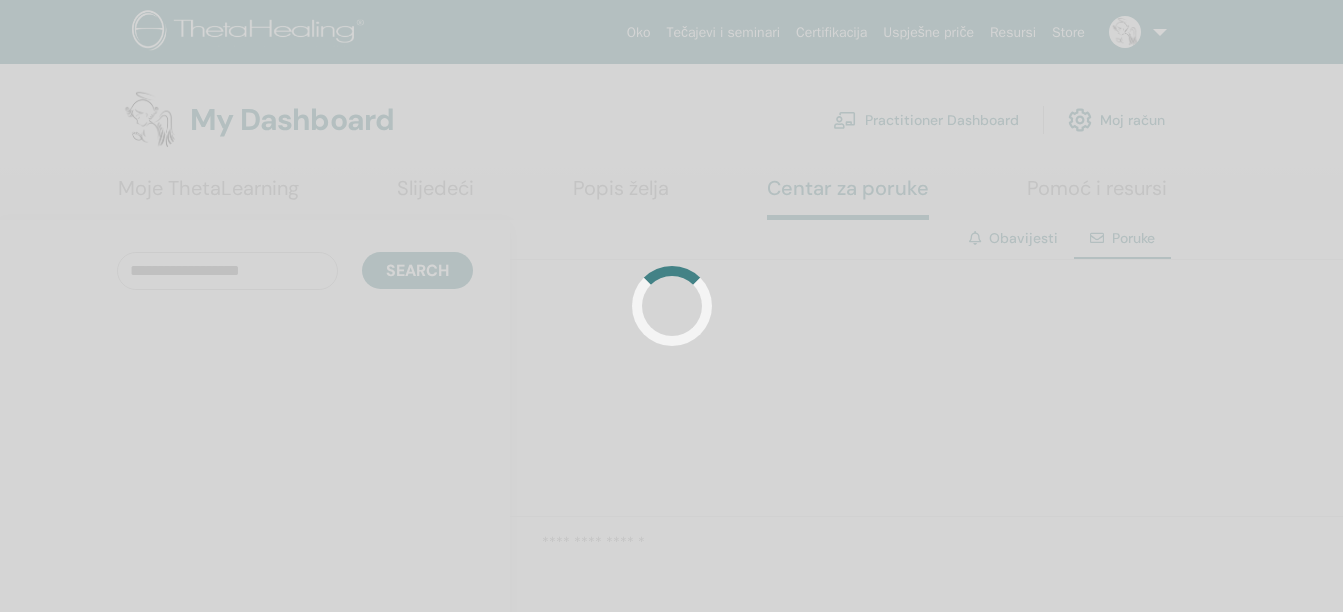 scroll, scrollTop: 0, scrollLeft: 0, axis: both 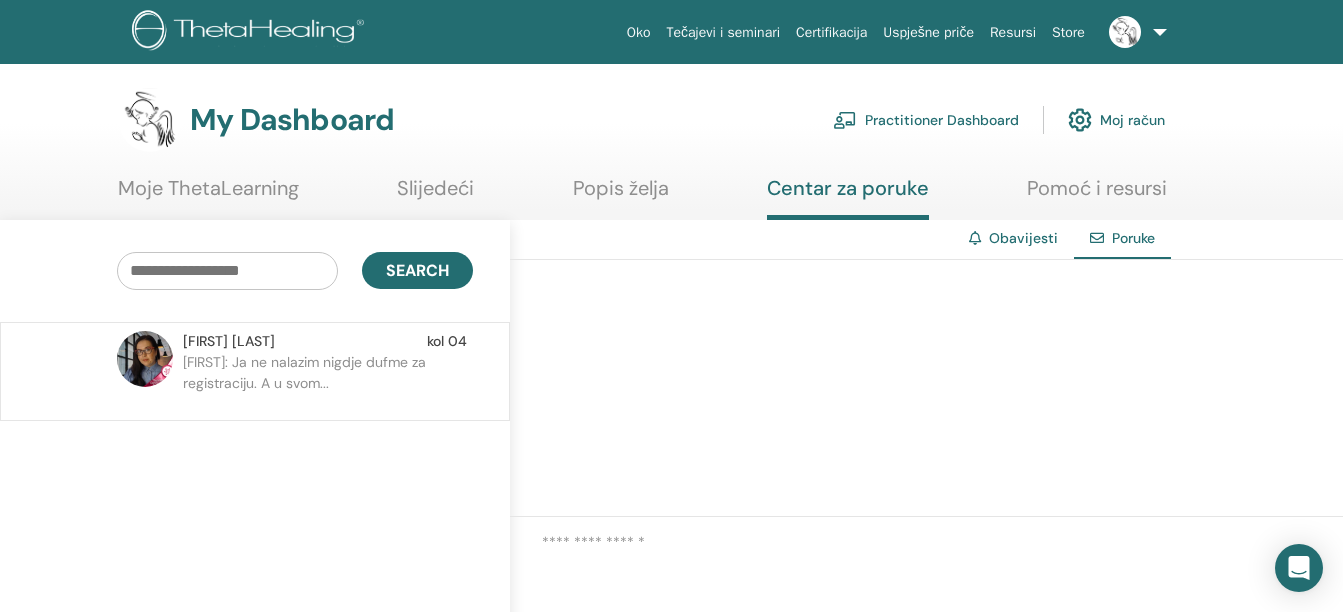 click on "Moje ThetaLearning" at bounding box center [208, 195] 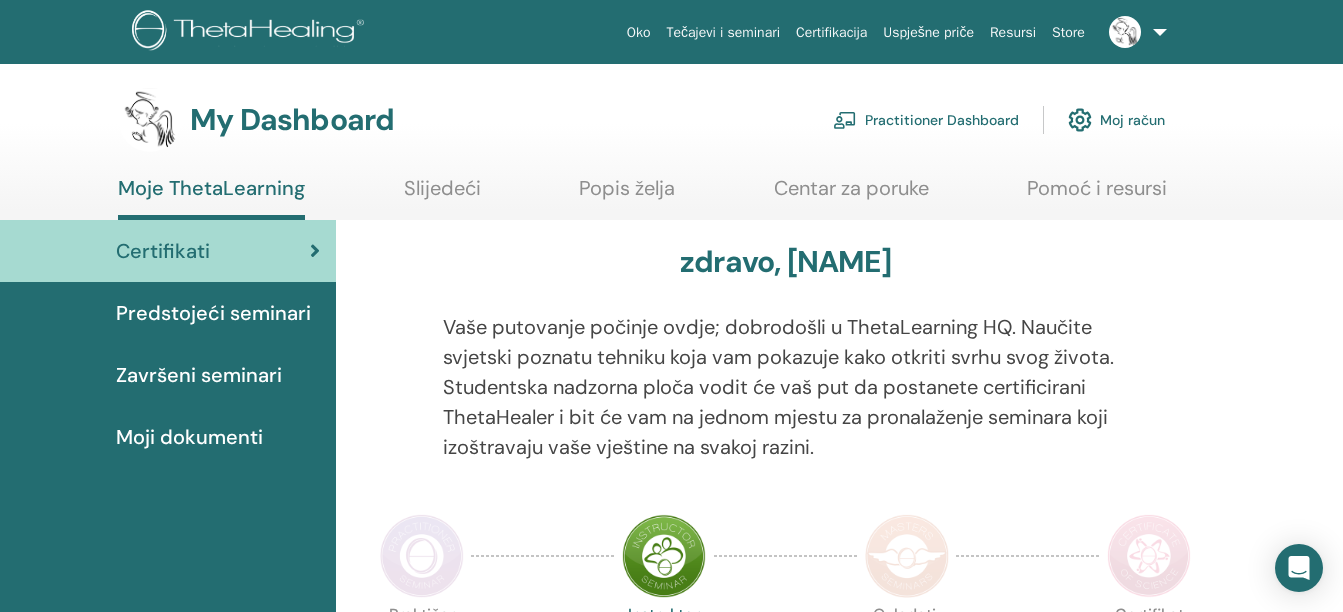scroll, scrollTop: 0, scrollLeft: 0, axis: both 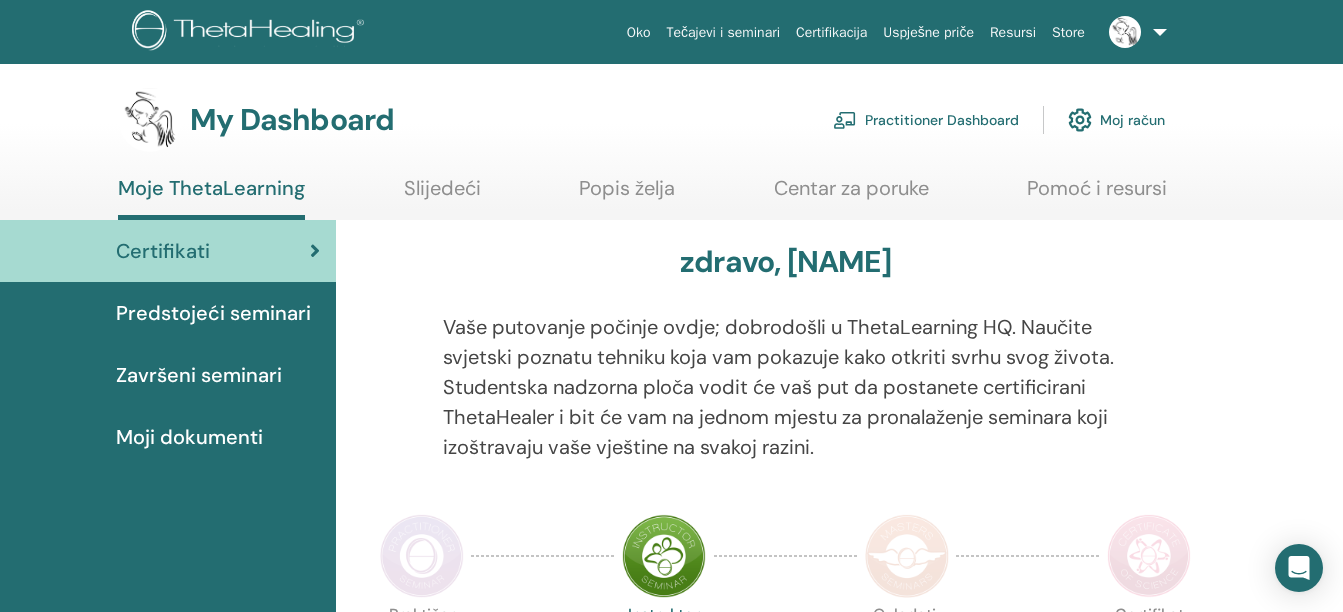 click on "Certifikacija" at bounding box center [831, 32] 